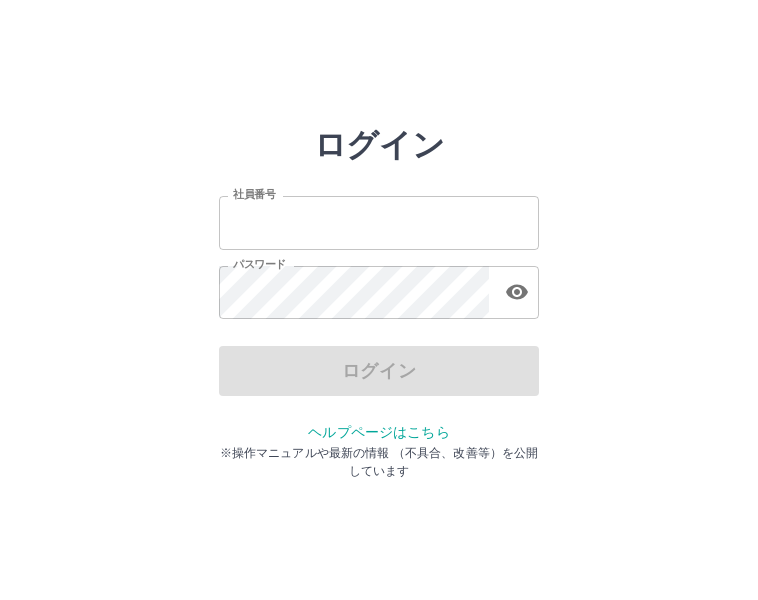 type on "*******" 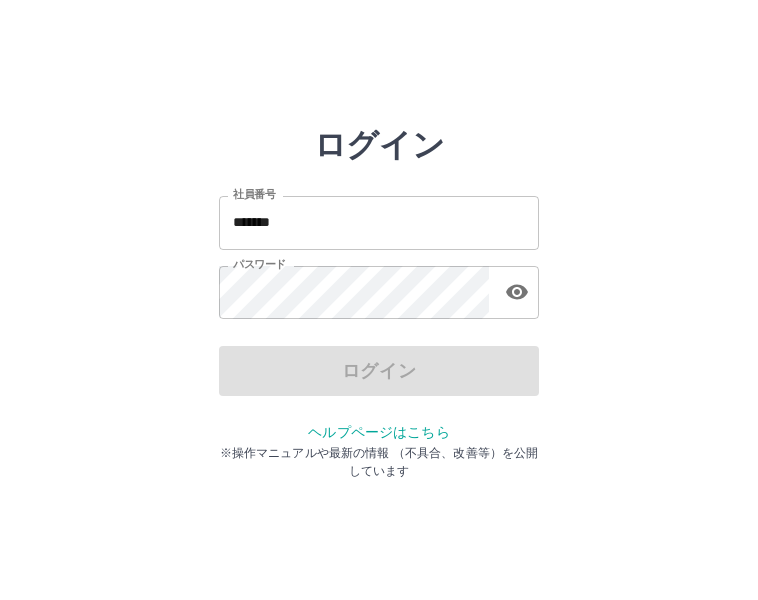 scroll, scrollTop: 0, scrollLeft: 0, axis: both 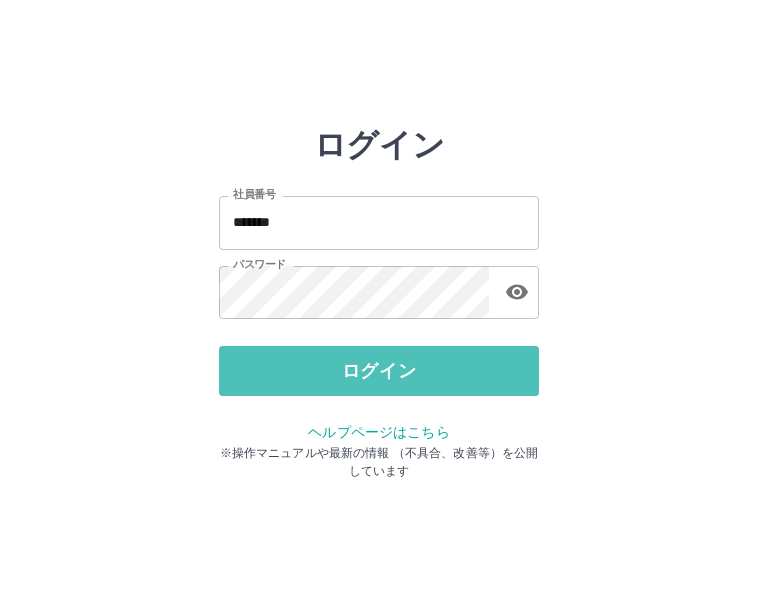 click on "ログイン" at bounding box center (379, 371) 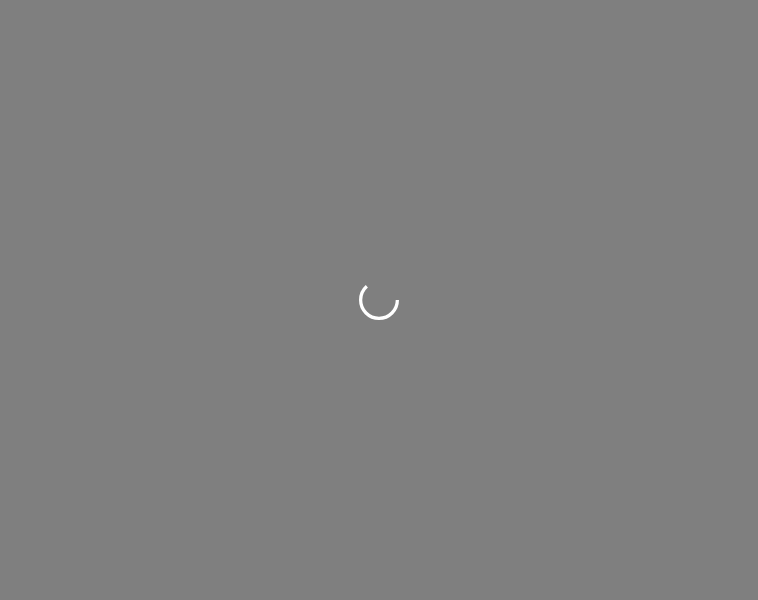 scroll, scrollTop: 0, scrollLeft: 0, axis: both 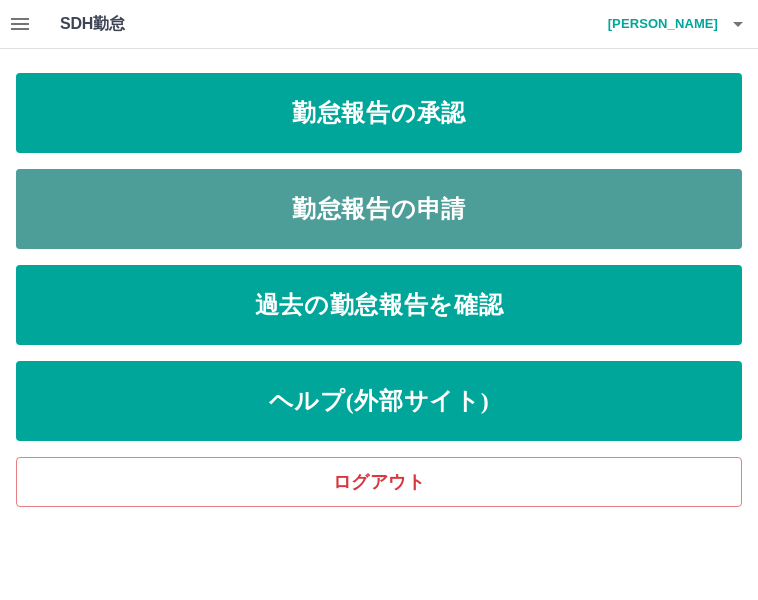 click on "勤怠報告の申請" at bounding box center [379, 209] 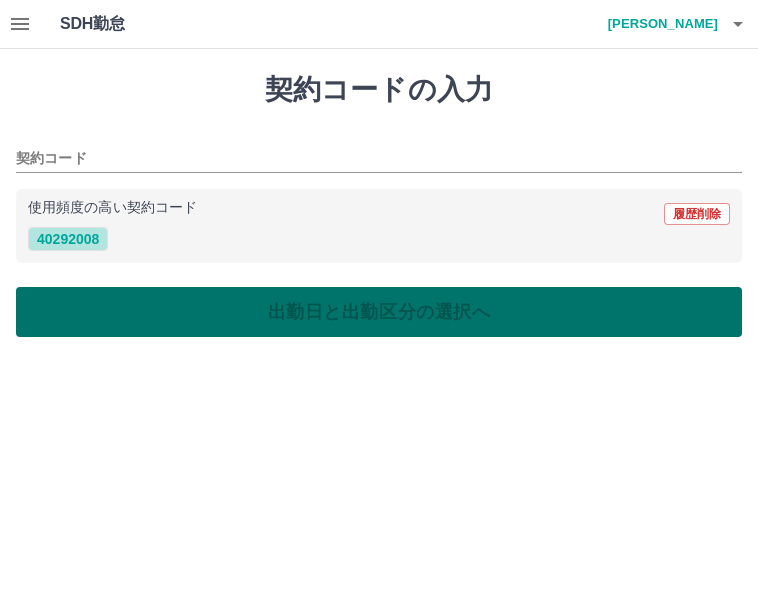 drag, startPoint x: 89, startPoint y: 237, endPoint x: 198, endPoint y: 294, distance: 123.00407 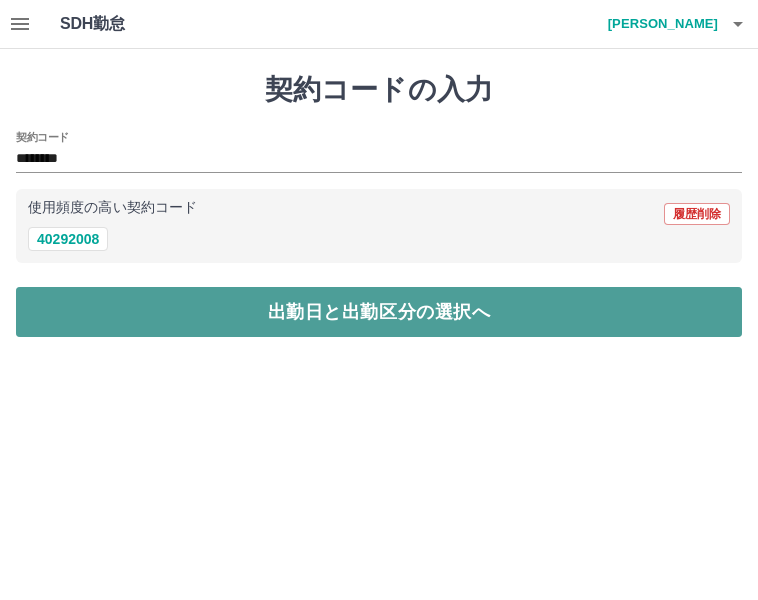 click on "出勤日と出勤区分の選択へ" at bounding box center [379, 312] 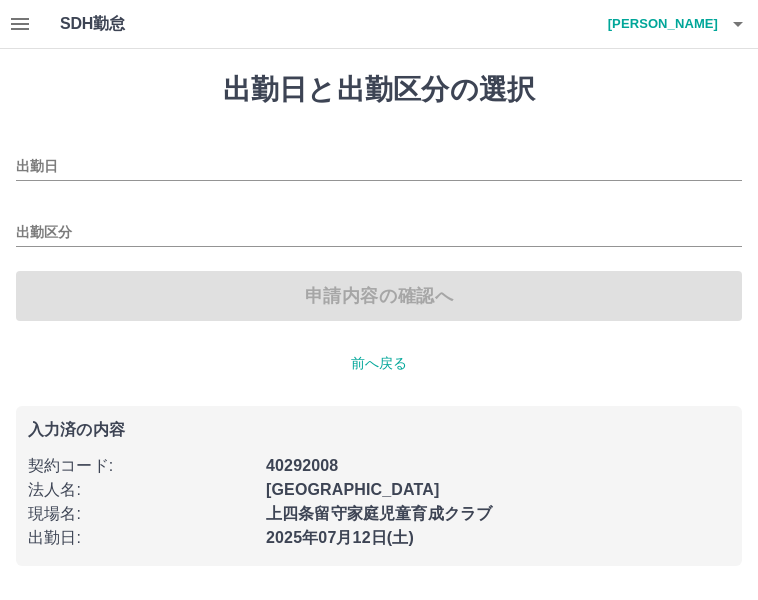 type on "**********" 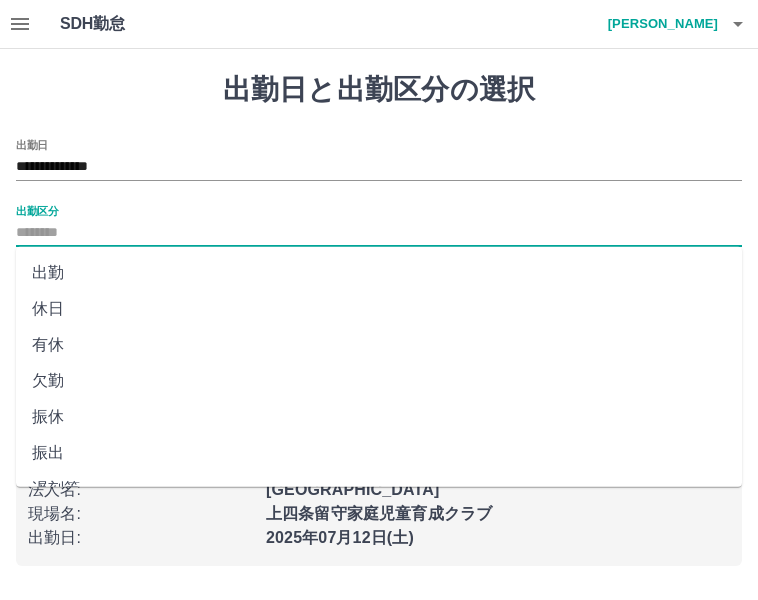 click on "出勤区分" at bounding box center [379, 233] 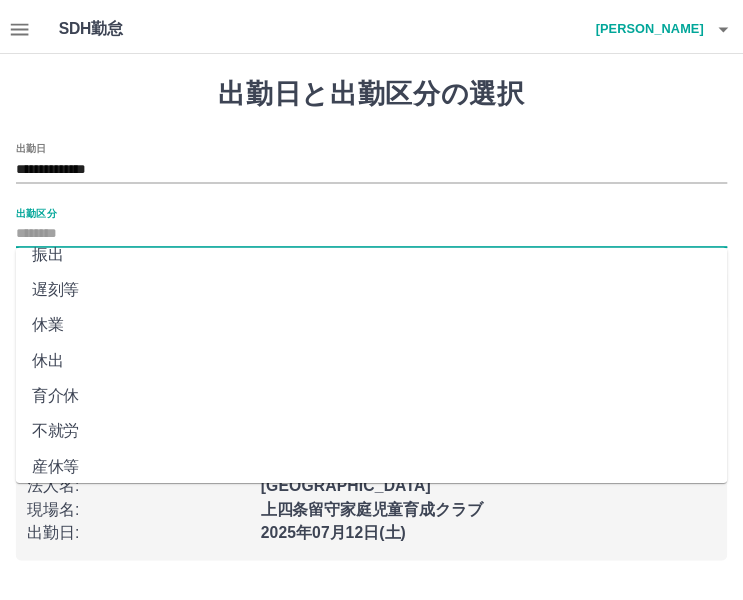 scroll, scrollTop: 200, scrollLeft: 0, axis: vertical 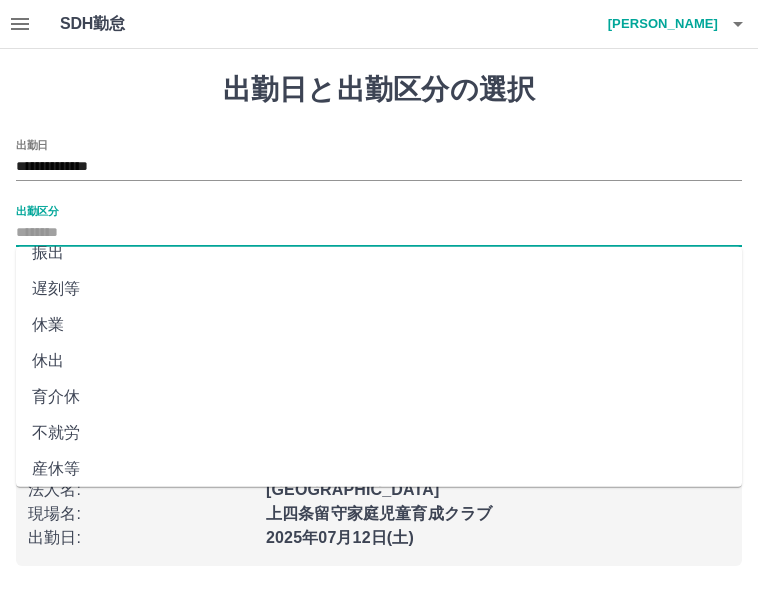 click on "休出" at bounding box center [379, 361] 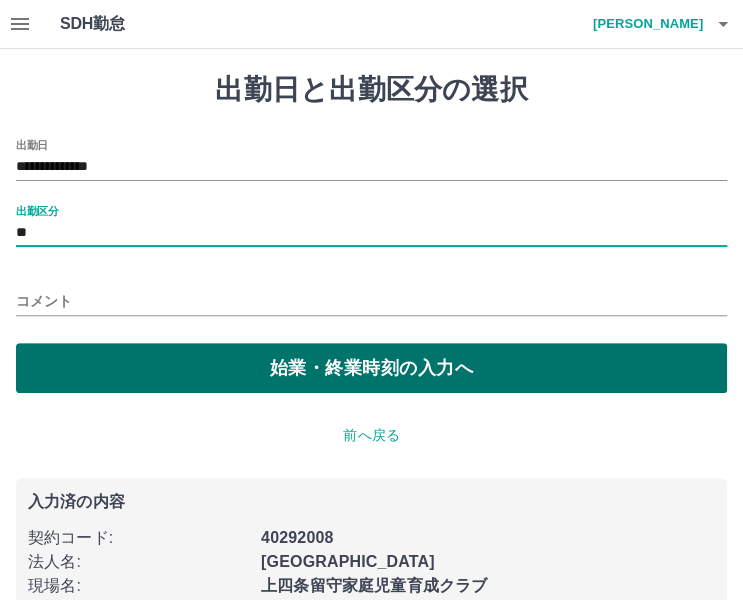 click on "始業・終業時刻の入力へ" at bounding box center (371, 368) 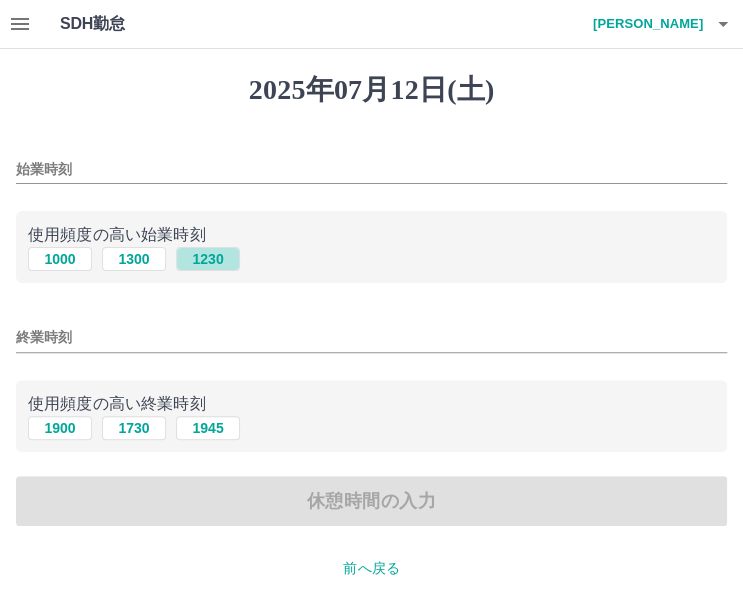drag, startPoint x: 206, startPoint y: 257, endPoint x: 194, endPoint y: 272, distance: 19.209373 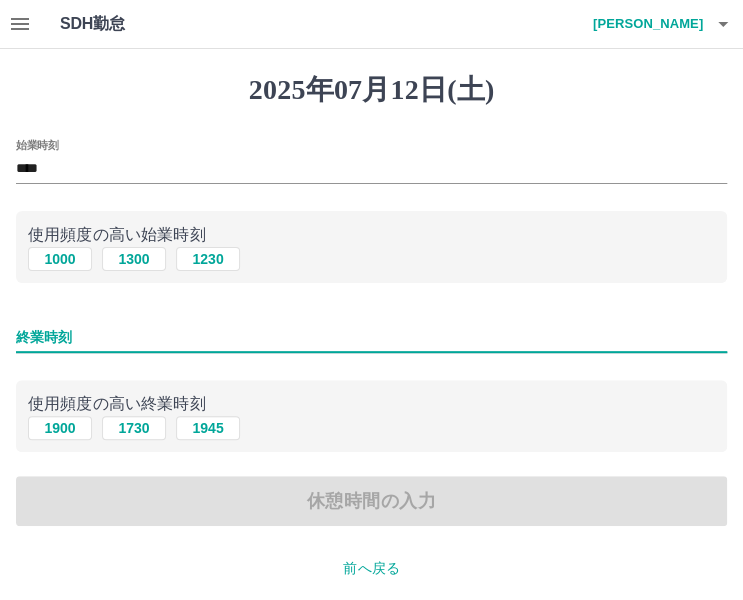click on "終業時刻" at bounding box center (371, 337) 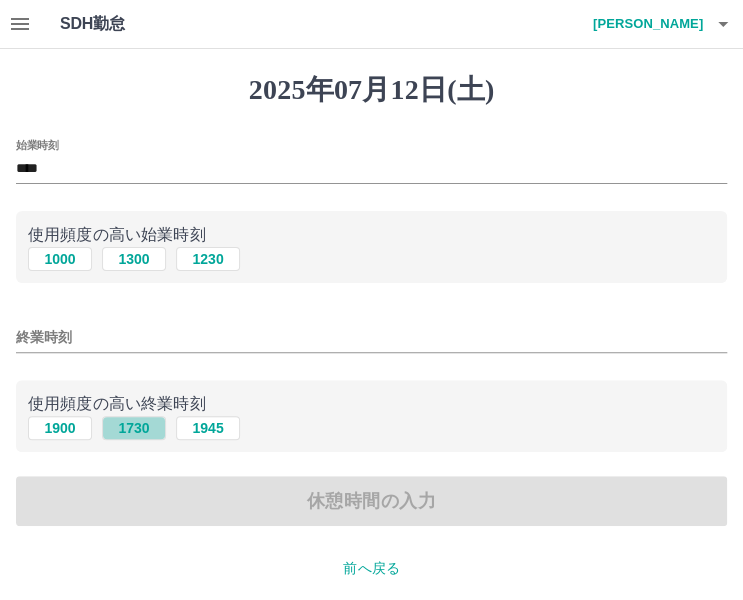 click on "1730" at bounding box center [134, 428] 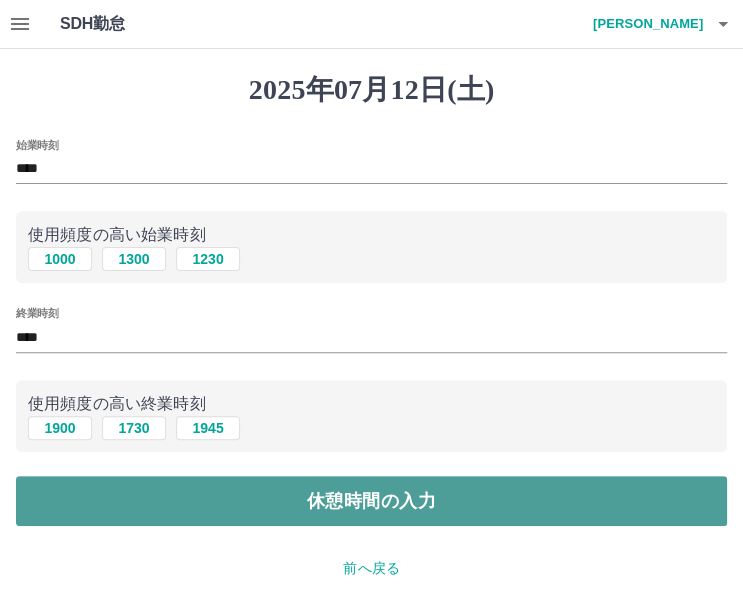 click on "休憩時間の入力" at bounding box center (371, 501) 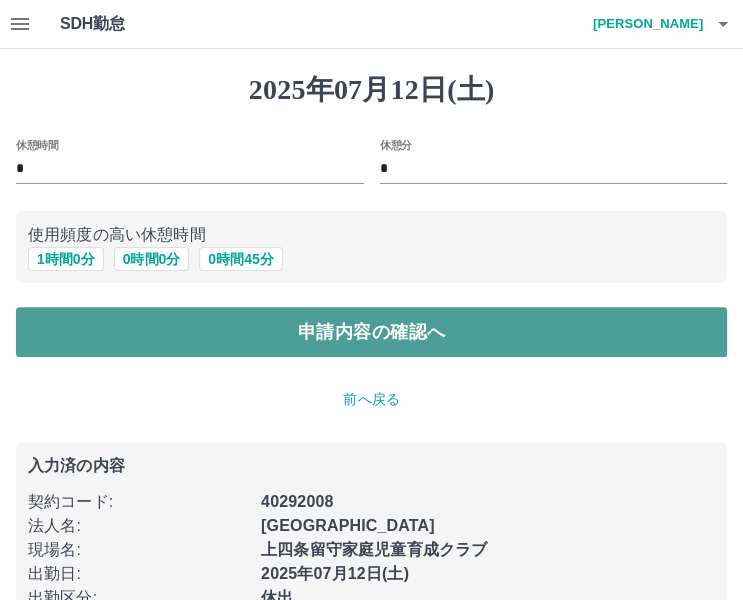 click on "申請内容の確認へ" at bounding box center (371, 332) 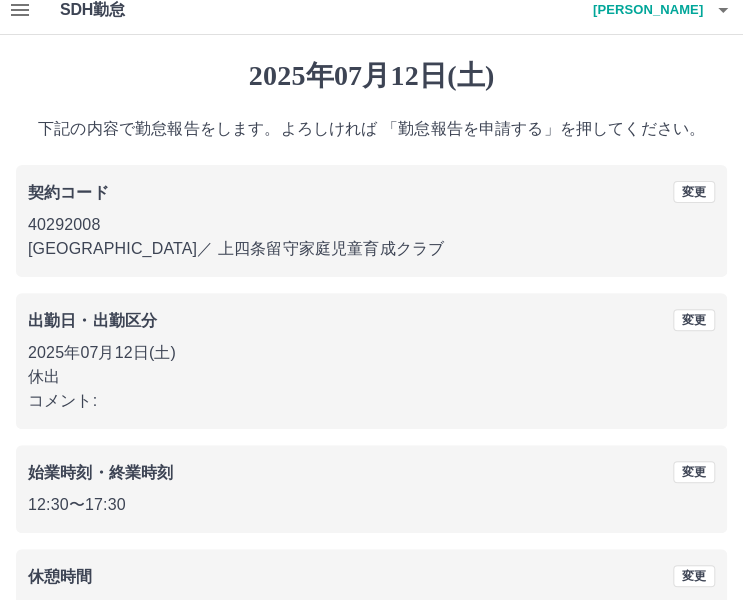 scroll, scrollTop: 148, scrollLeft: 0, axis: vertical 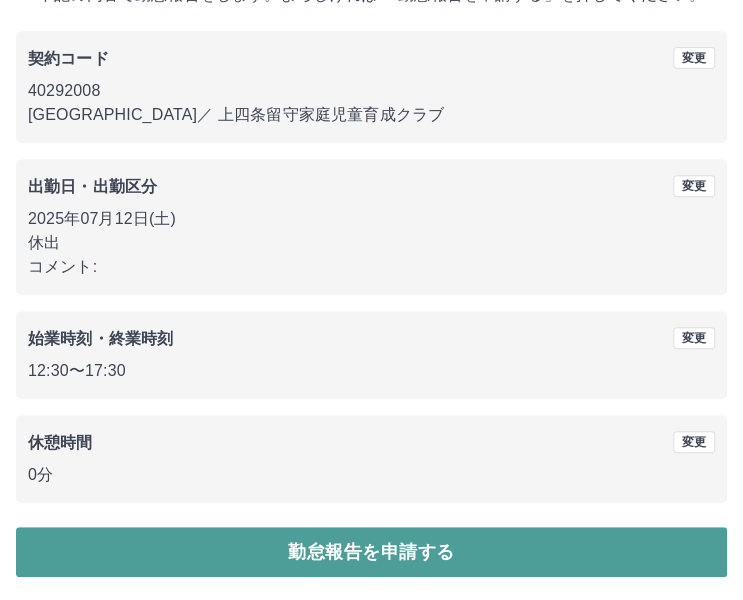 click on "勤怠報告を申請する" at bounding box center [371, 552] 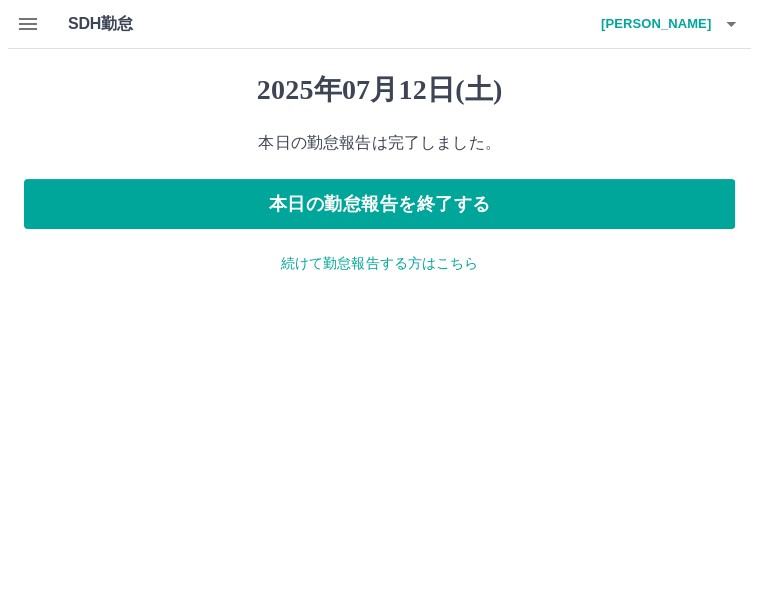 scroll, scrollTop: 0, scrollLeft: 0, axis: both 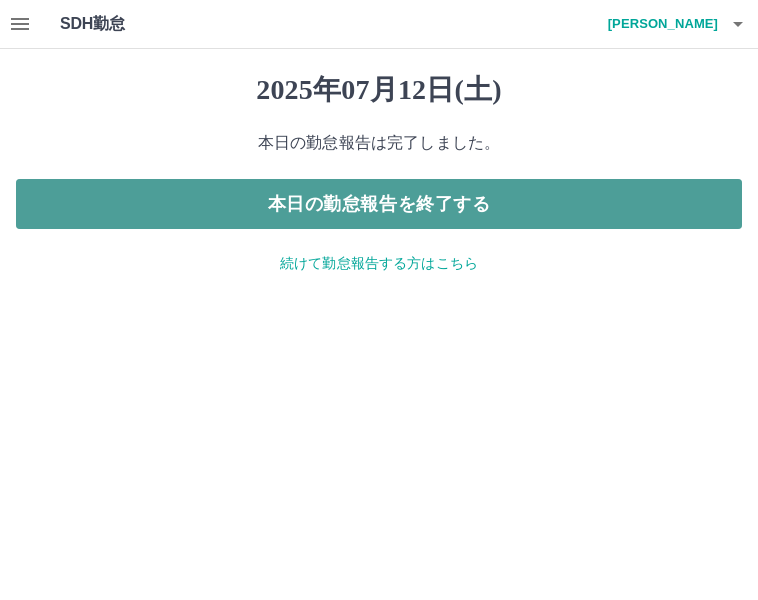 click on "本日の勤怠報告を終了する" at bounding box center [379, 204] 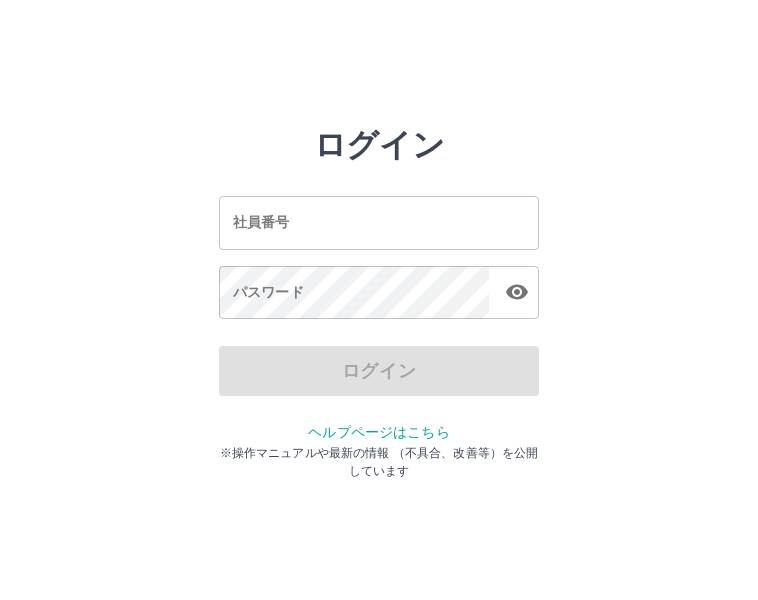 scroll, scrollTop: 0, scrollLeft: 0, axis: both 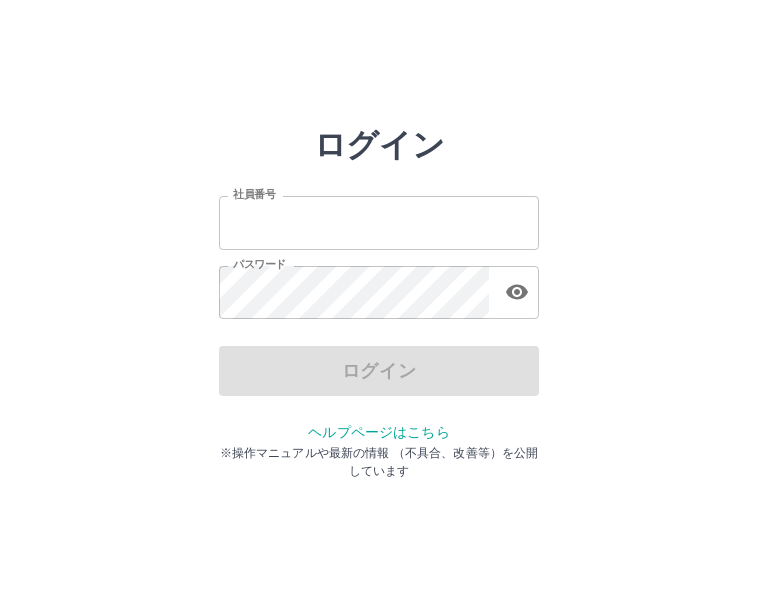type on "*******" 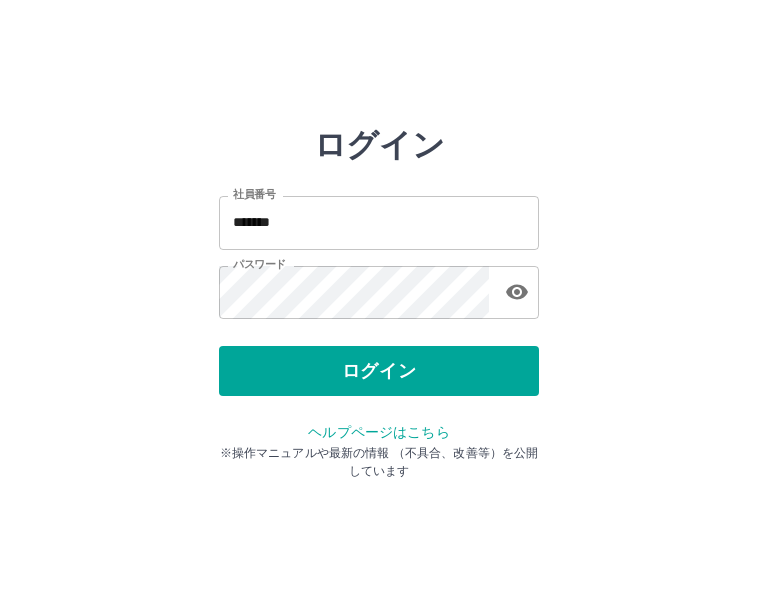 click on "ログイン" at bounding box center (379, 371) 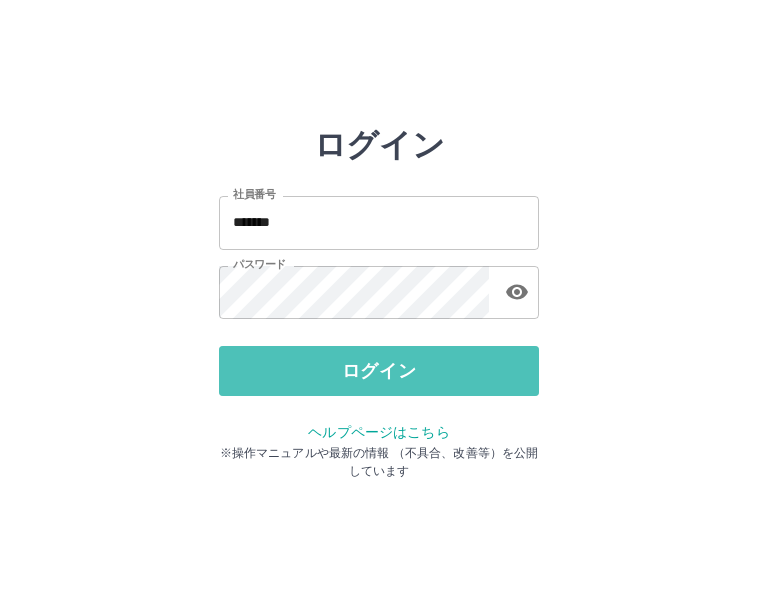 click on "ログイン" at bounding box center [379, 371] 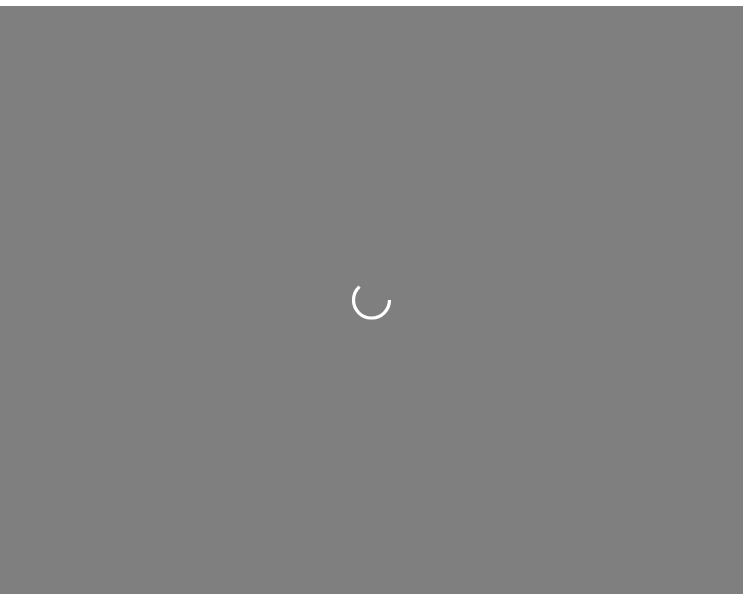 scroll, scrollTop: 0, scrollLeft: 0, axis: both 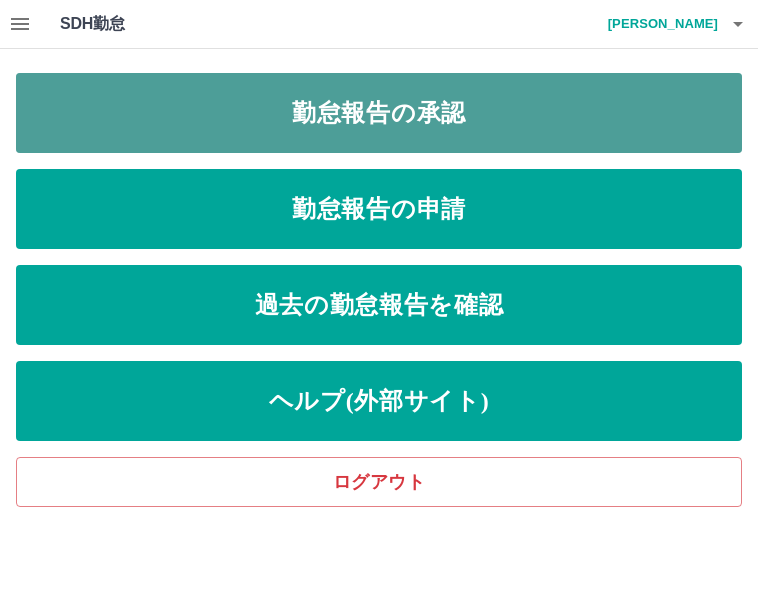 click on "勤怠報告の承認" at bounding box center (379, 113) 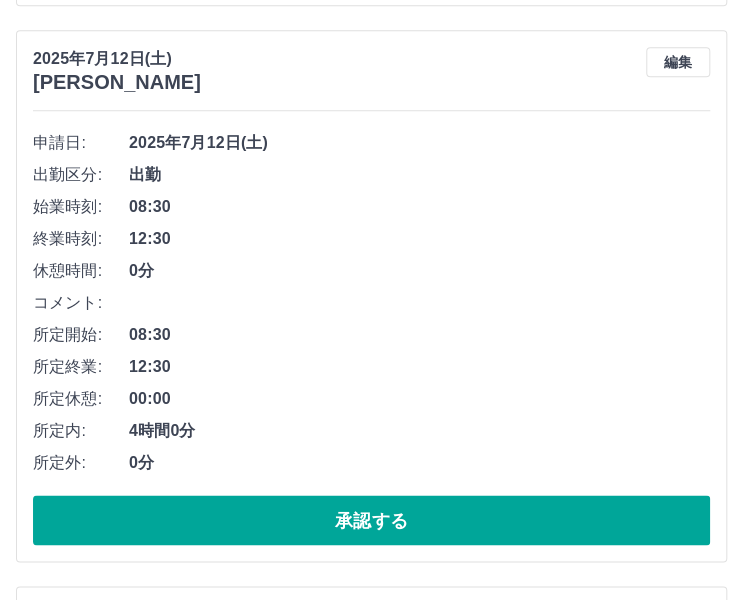 scroll, scrollTop: 700, scrollLeft: 0, axis: vertical 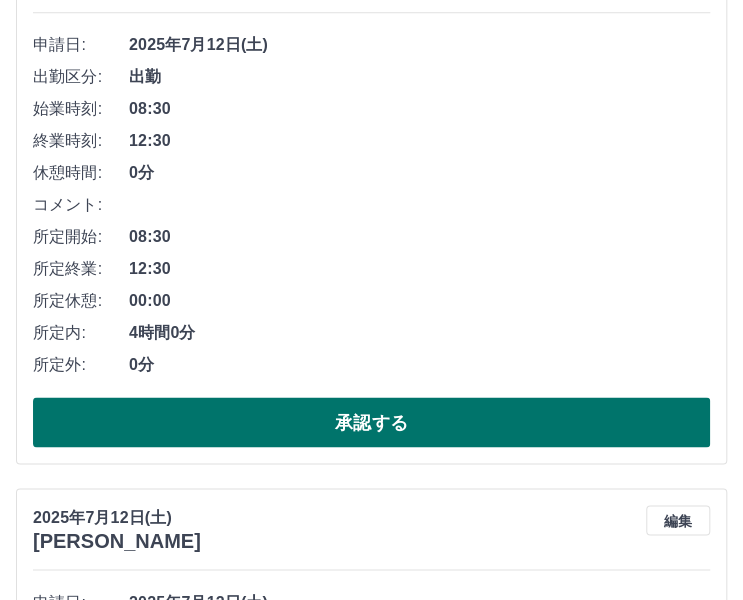 click on "承認する" at bounding box center (371, 422) 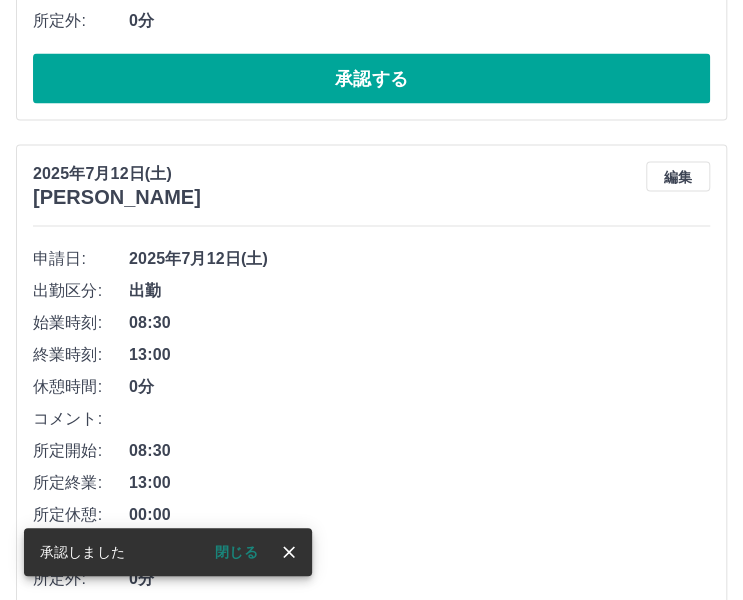 scroll, scrollTop: 1244, scrollLeft: 0, axis: vertical 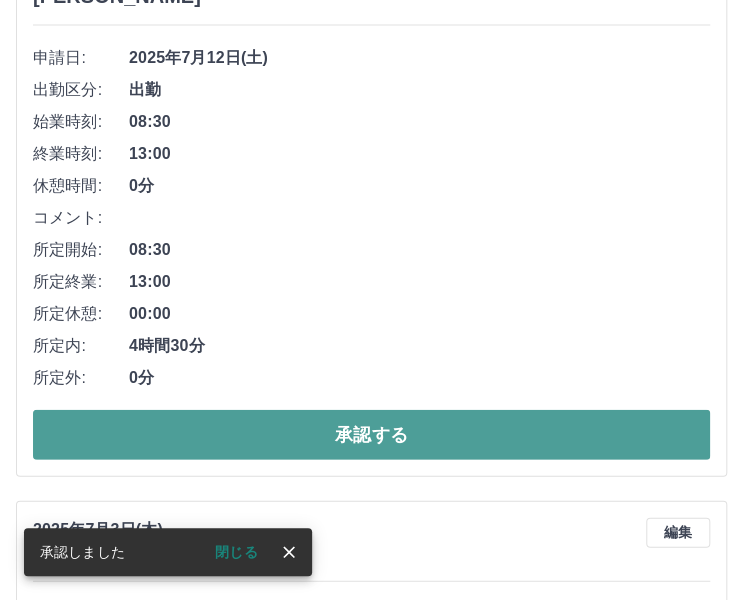 click on "承認する" at bounding box center [371, 435] 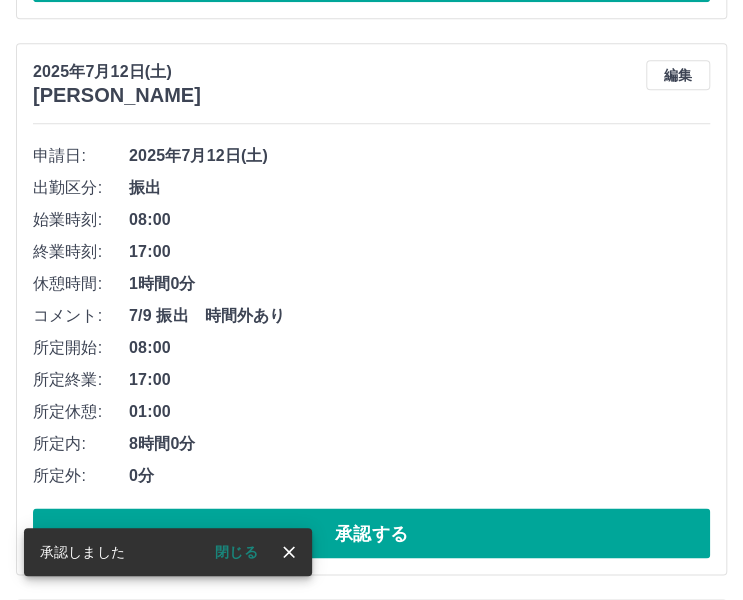 scroll, scrollTop: 689, scrollLeft: 0, axis: vertical 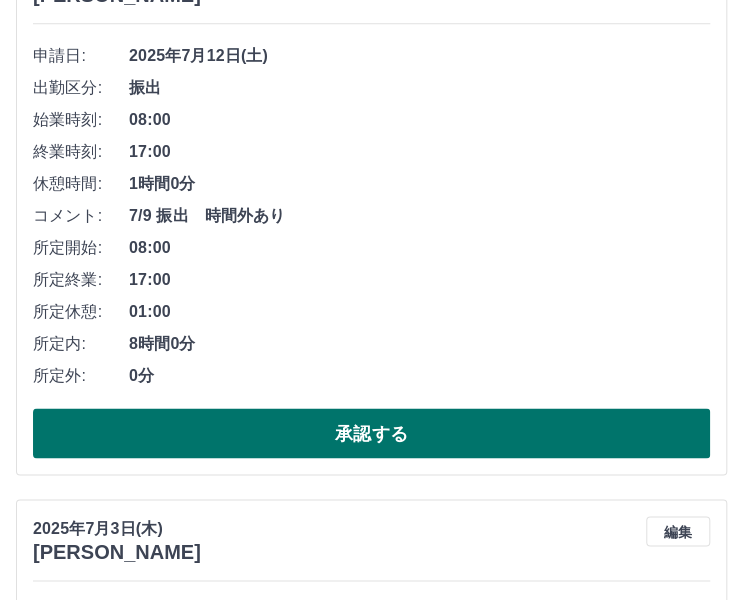 click on "承認する" at bounding box center [371, 433] 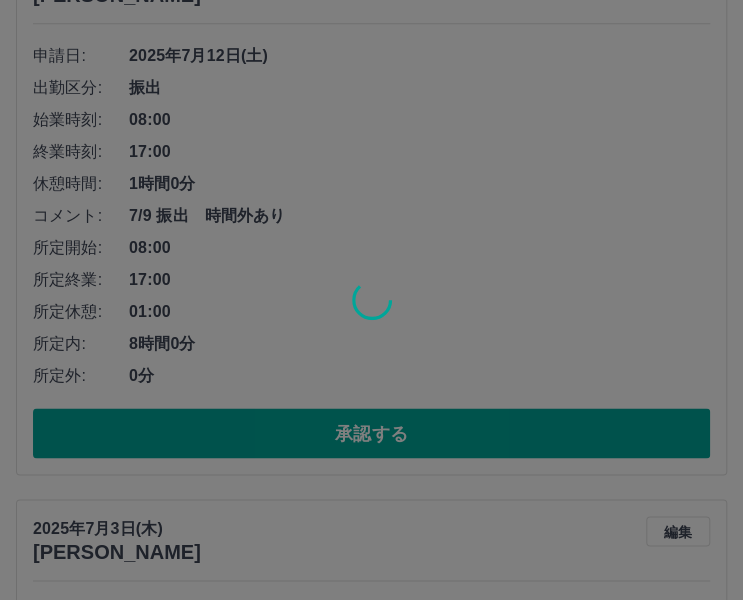 scroll, scrollTop: 134, scrollLeft: 0, axis: vertical 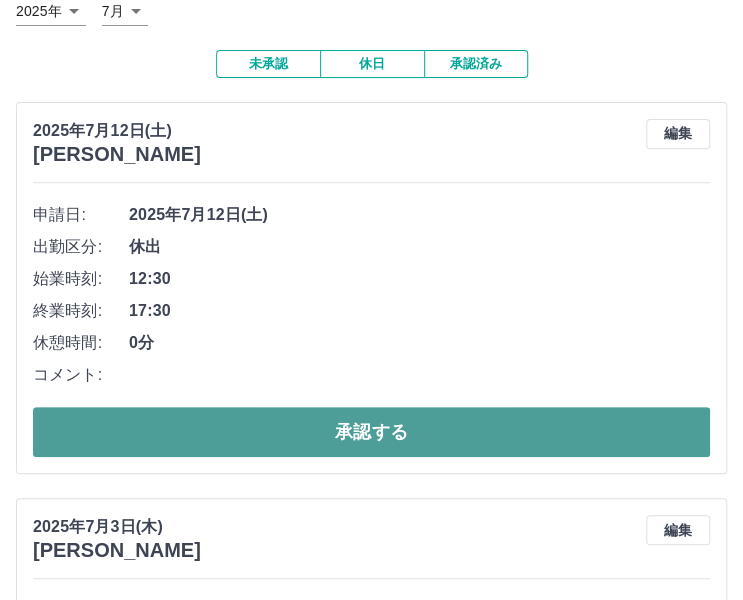 click on "承認する" at bounding box center (371, 432) 